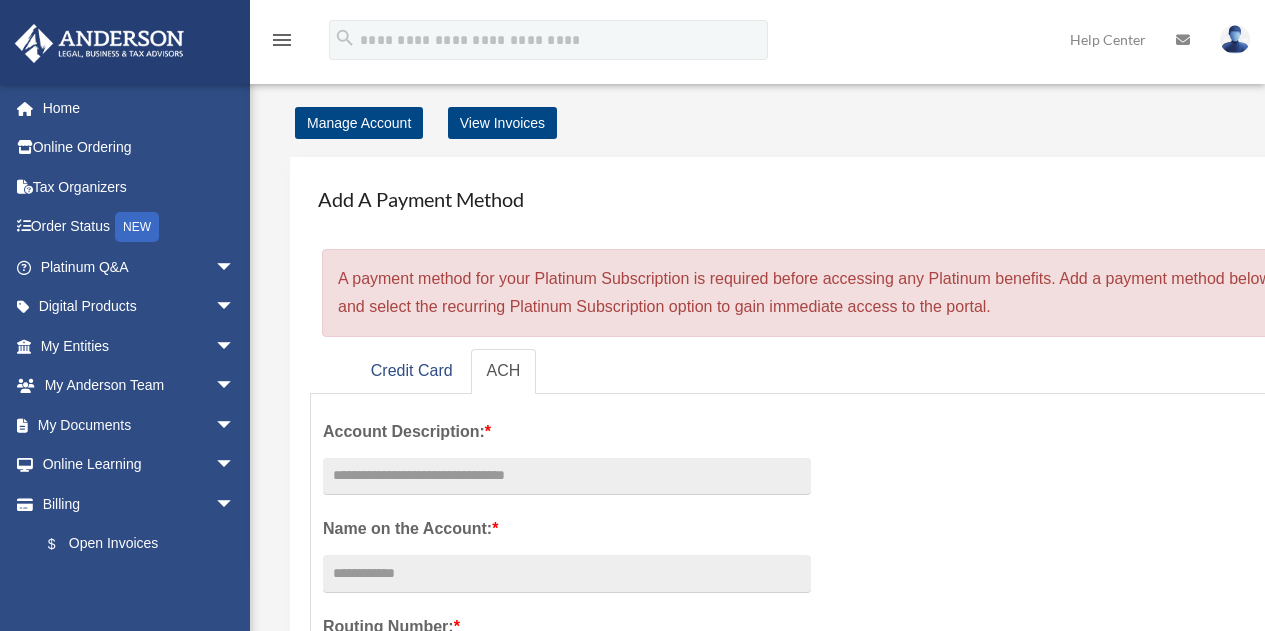scroll, scrollTop: 0, scrollLeft: 0, axis: both 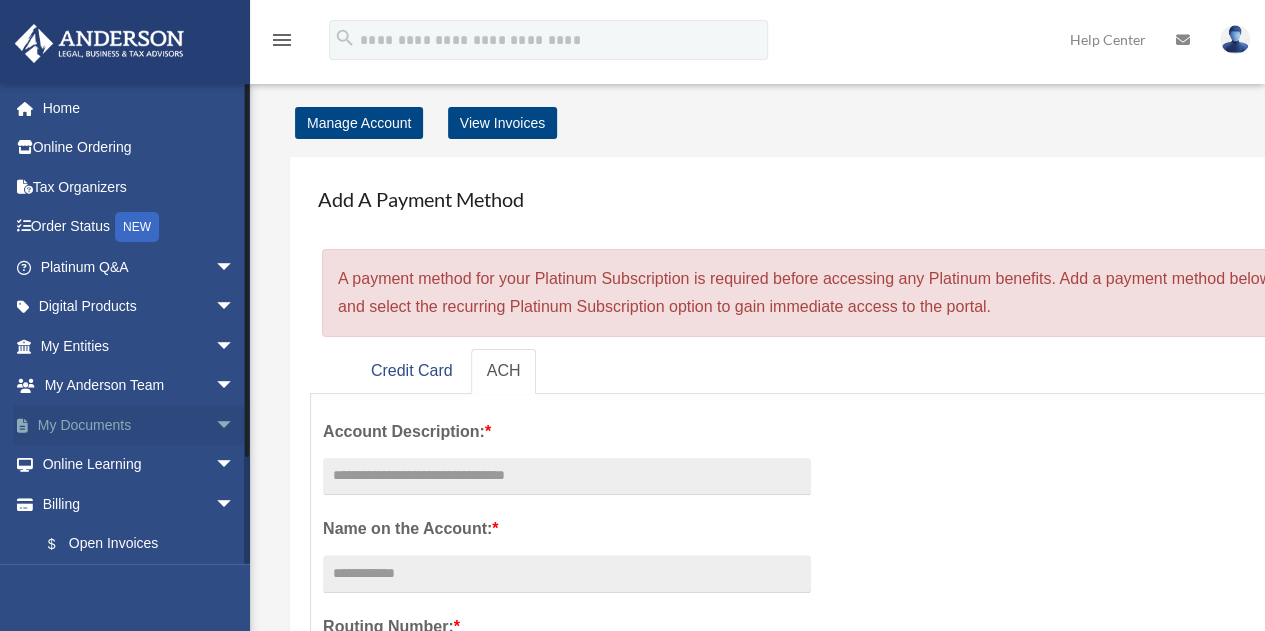 click on "arrow_drop_down" at bounding box center (235, 425) 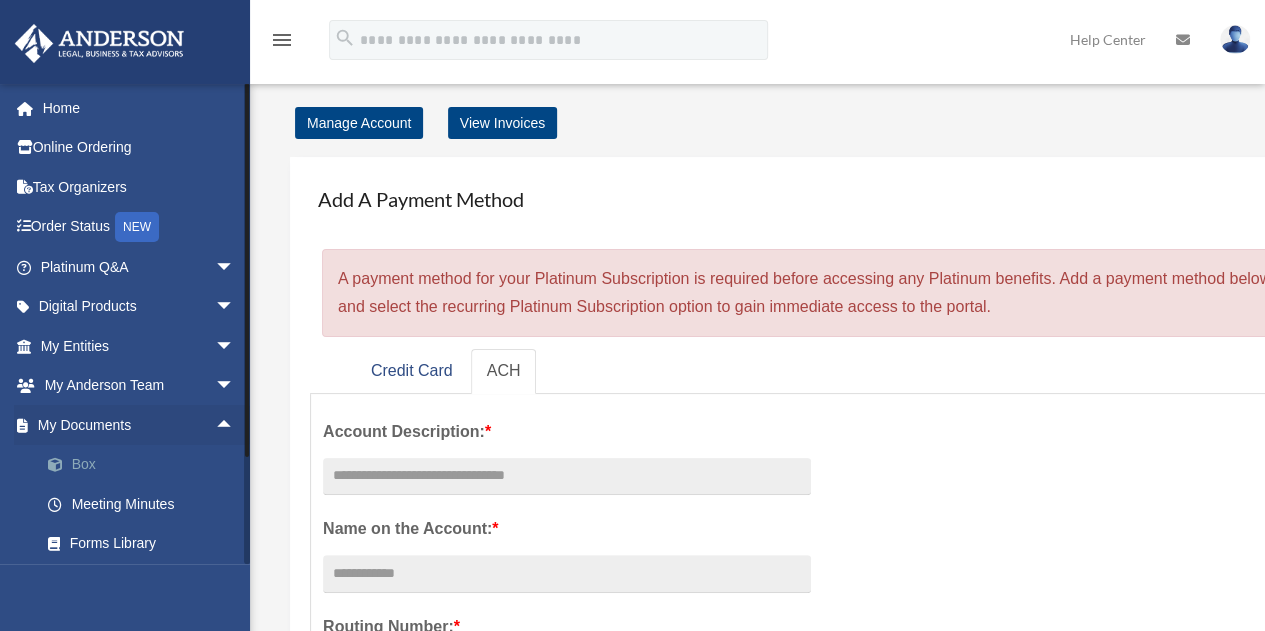 click on "Box" at bounding box center [146, 465] 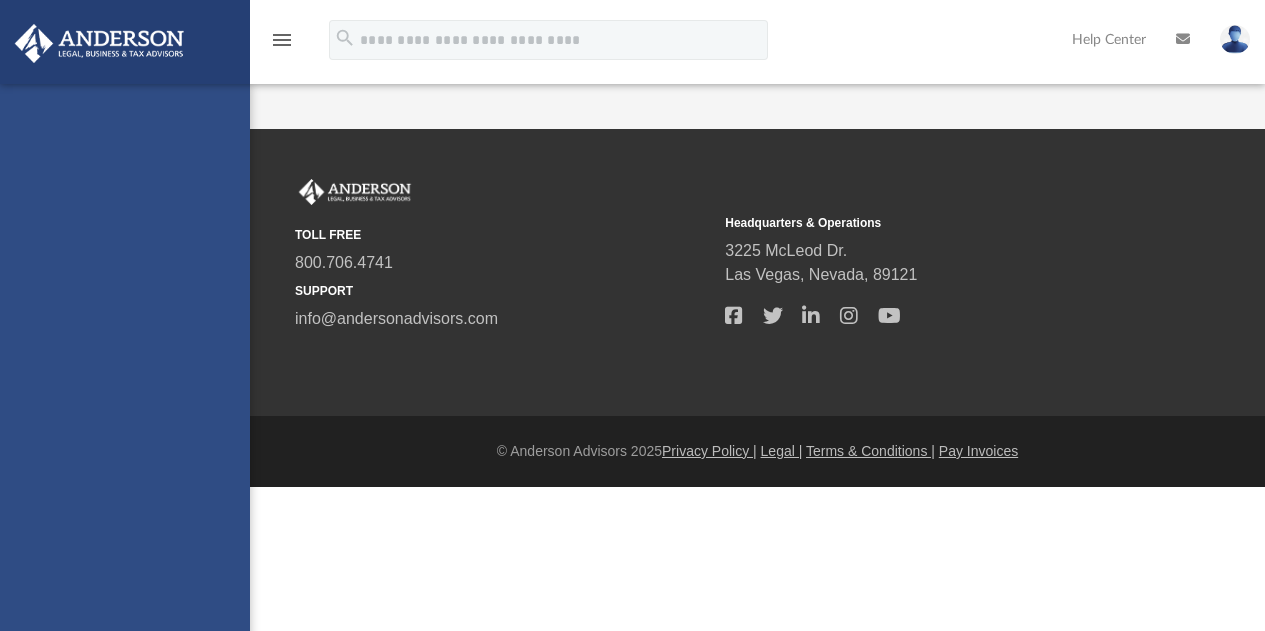scroll, scrollTop: 0, scrollLeft: 0, axis: both 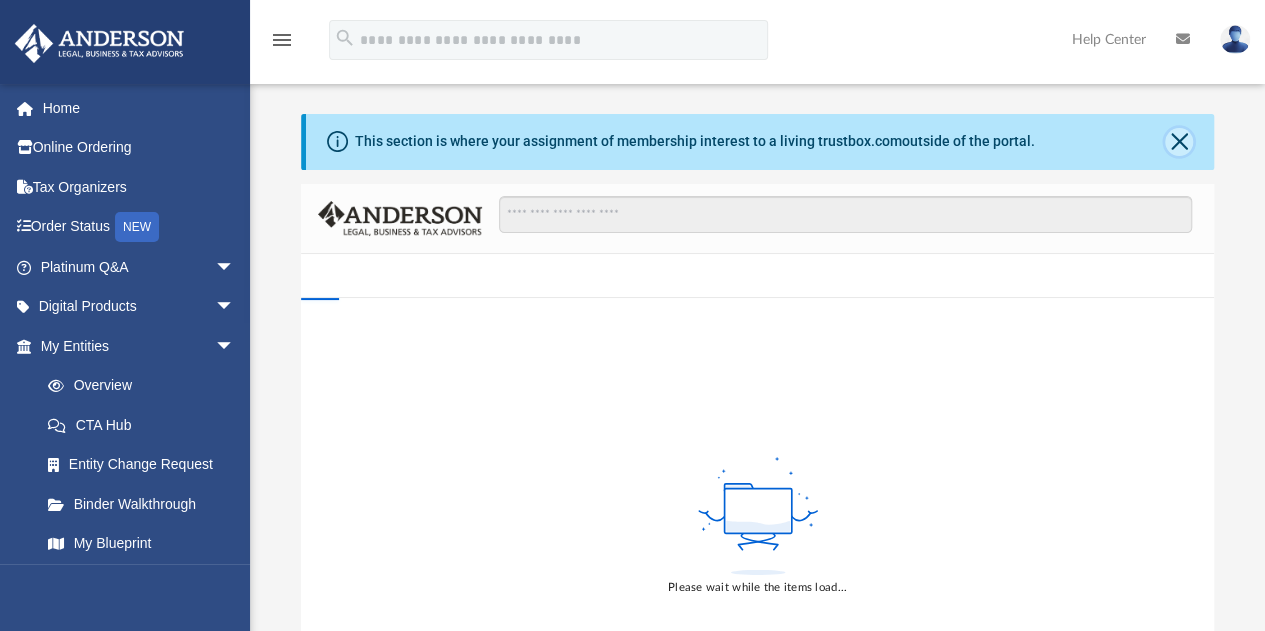 click 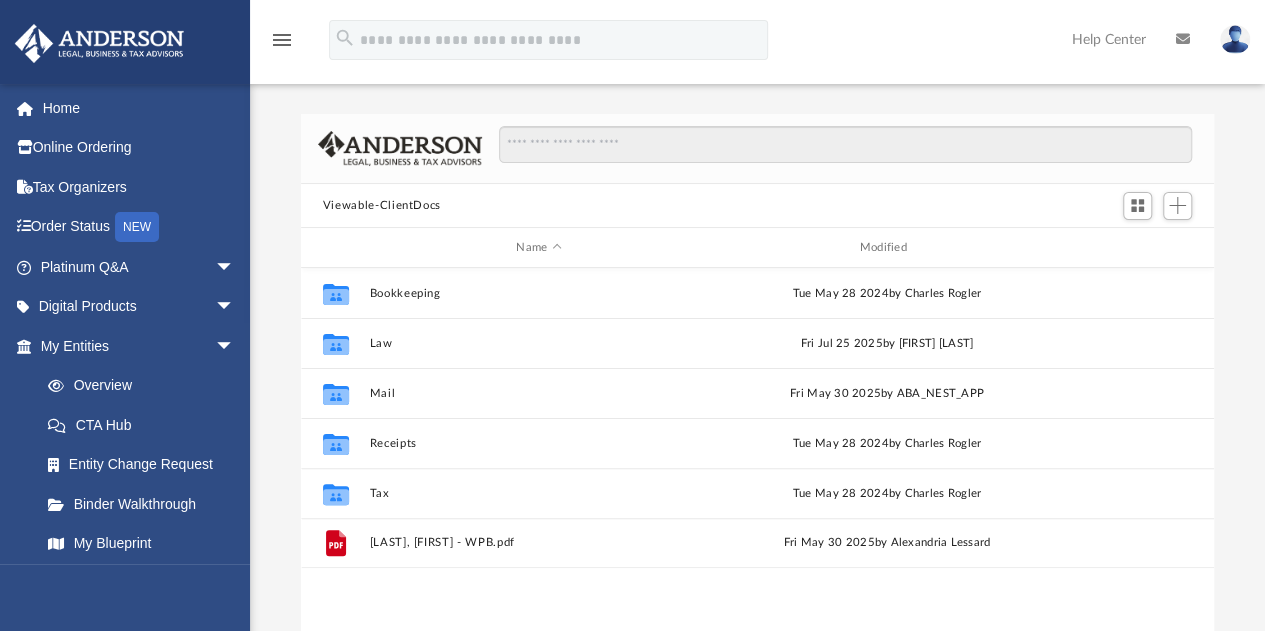 scroll, scrollTop: 16, scrollLeft: 16, axis: both 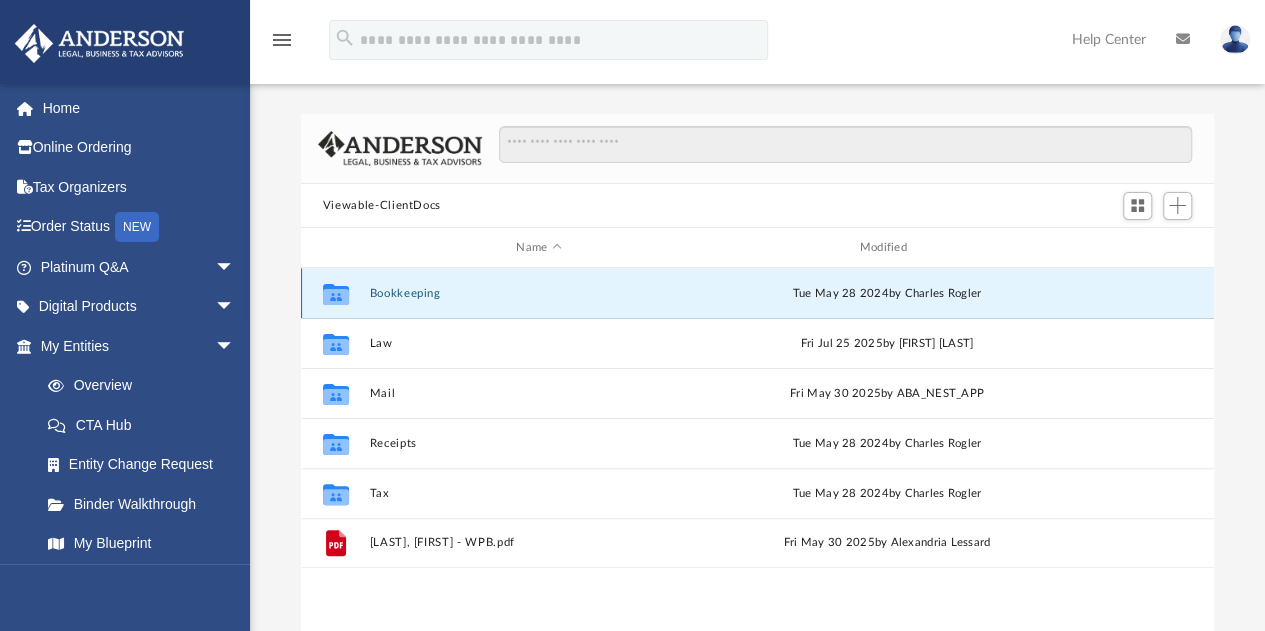 click on "Bookkeeping" at bounding box center [538, 293] 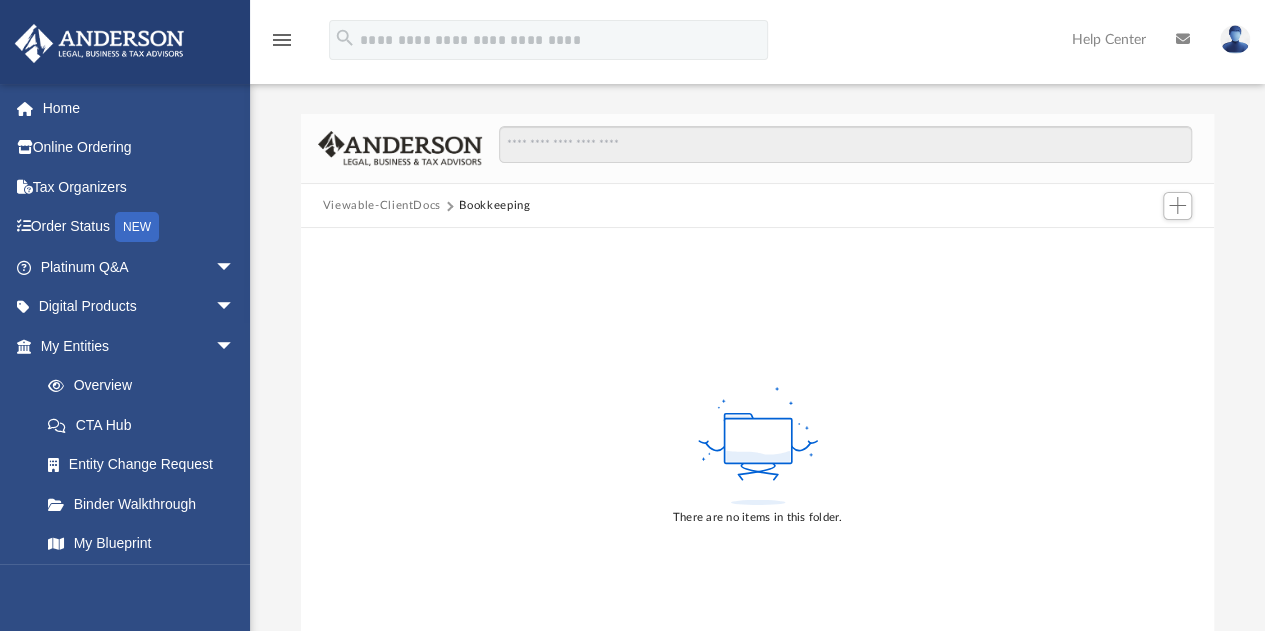 click on "Viewable-ClientDocs" at bounding box center [382, 206] 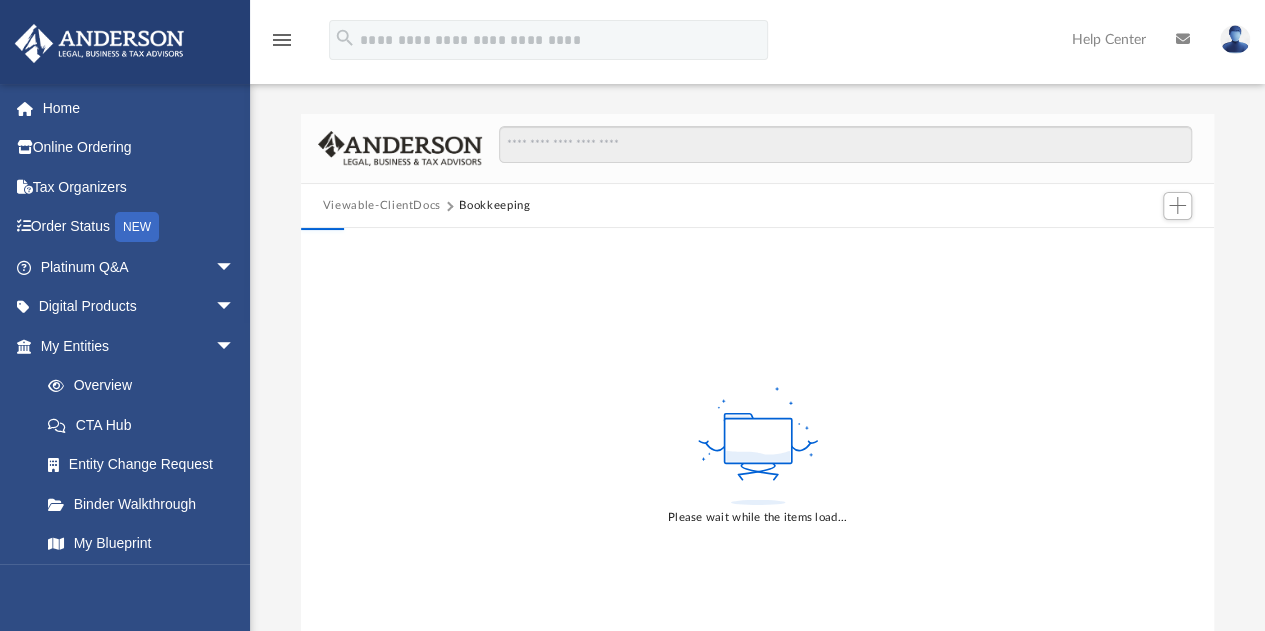 click on "Bookkeeping" at bounding box center (494, 206) 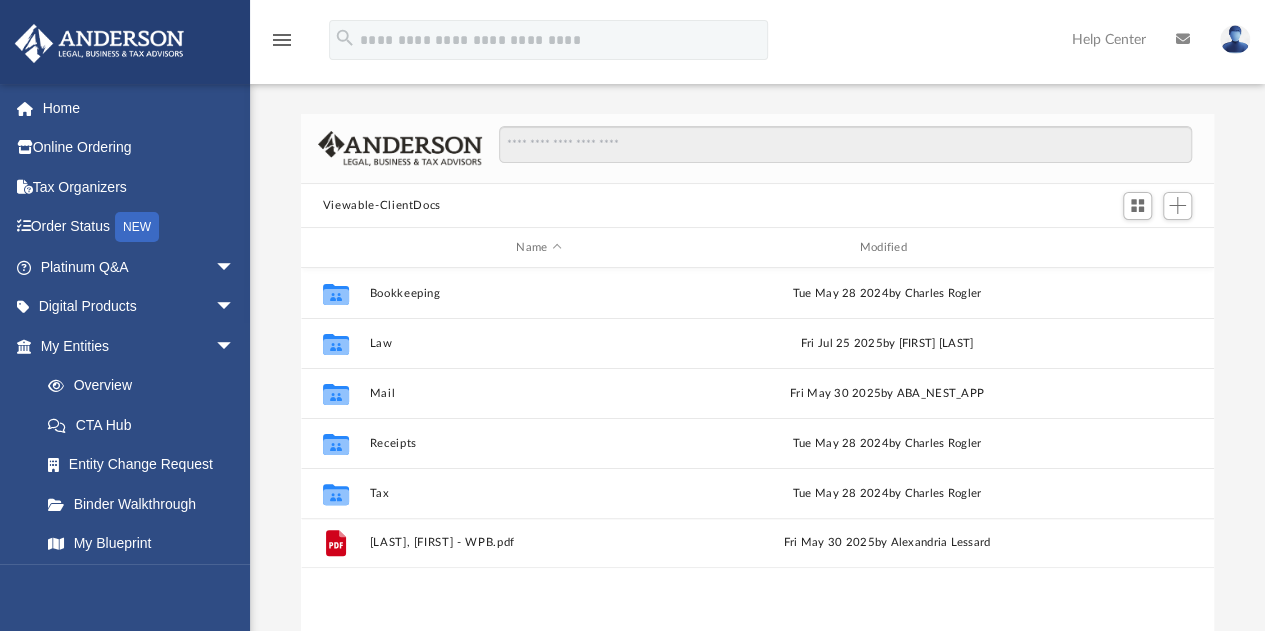 scroll, scrollTop: 16, scrollLeft: 16, axis: both 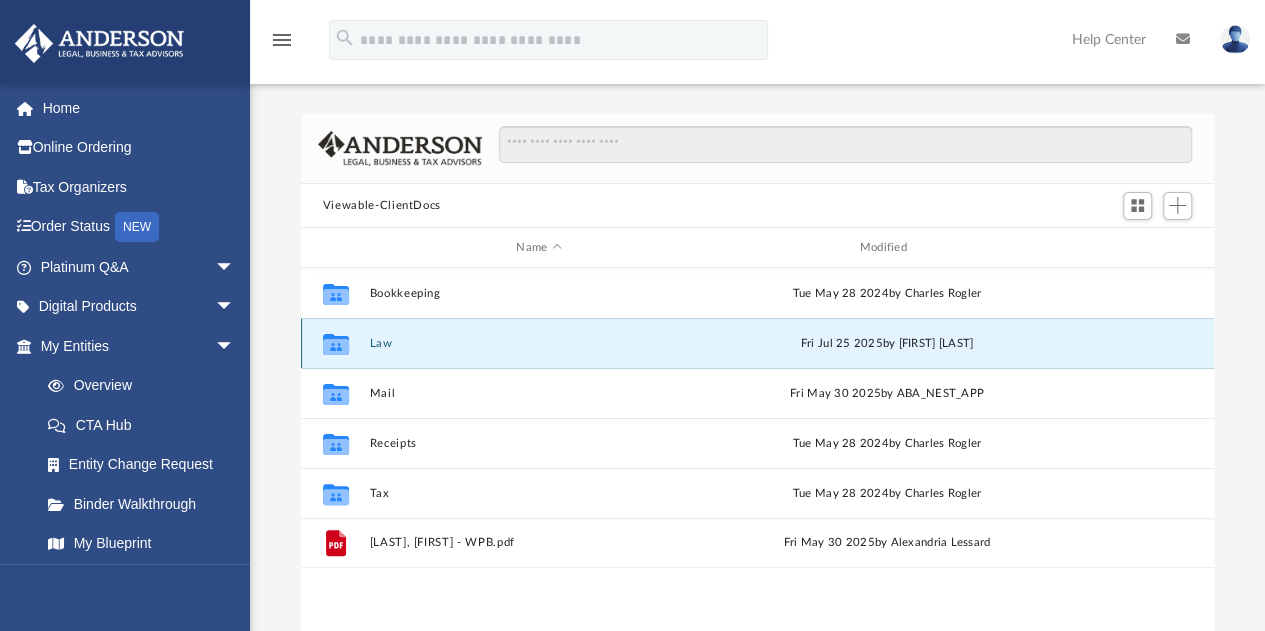 click on "Law" at bounding box center (538, 343) 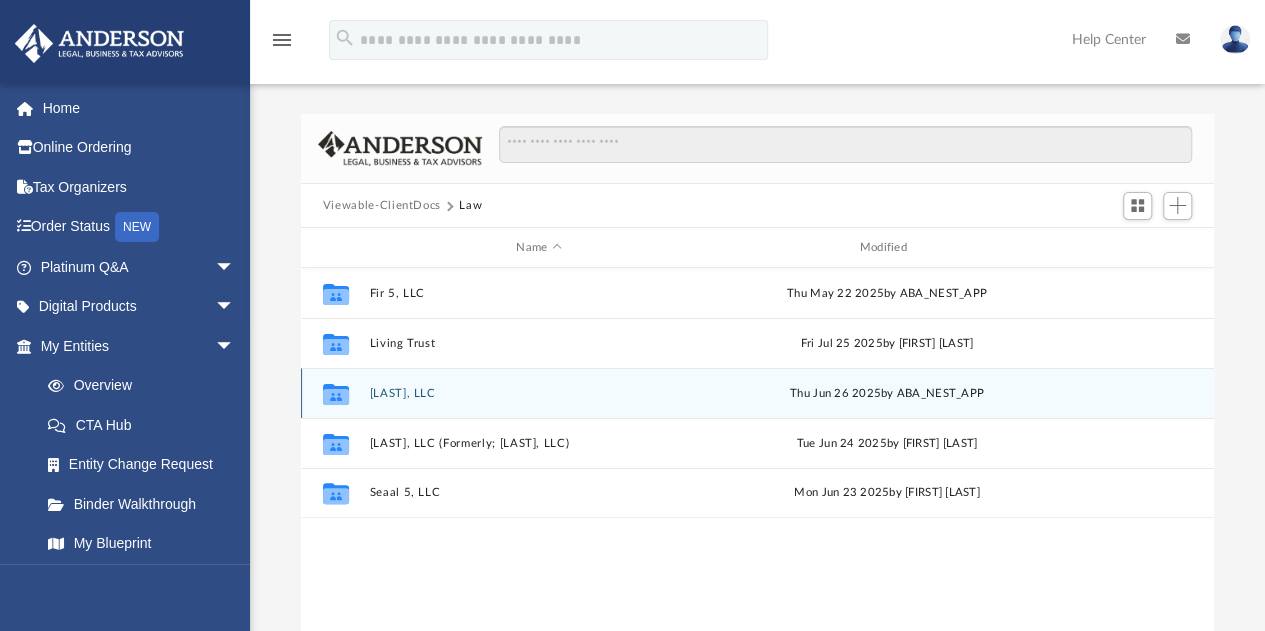 click on "Loch 5, LLC" at bounding box center (538, 393) 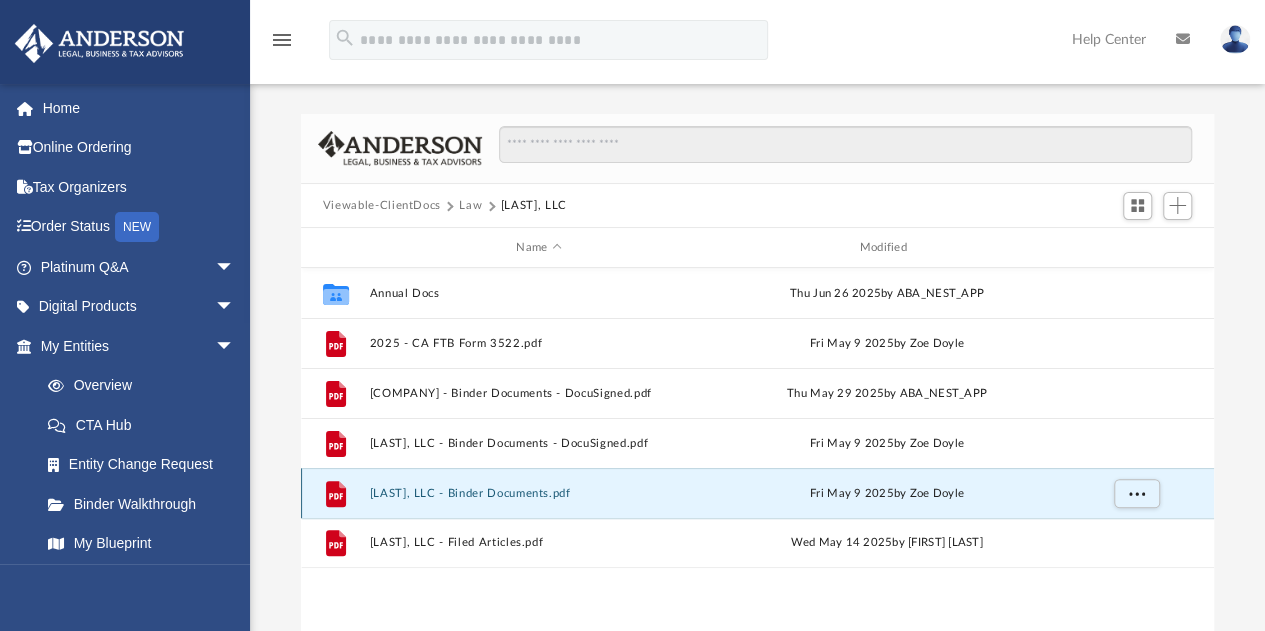 click on "Loch 5, LLC - Binder Documents.pdf" at bounding box center [538, 493] 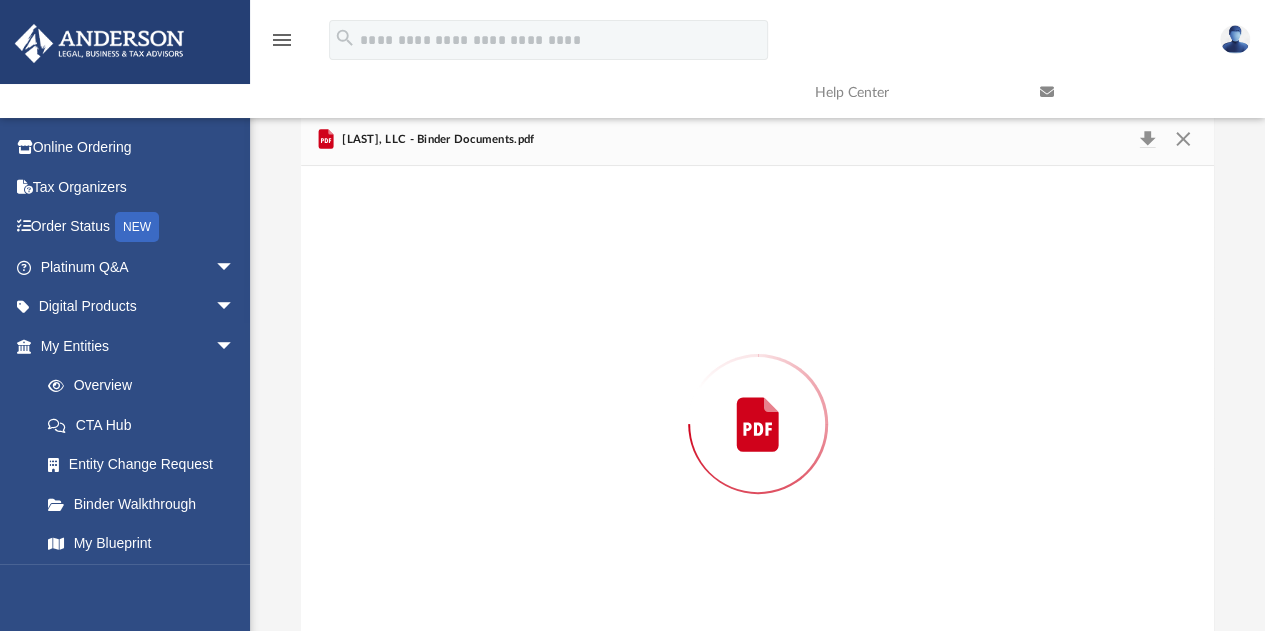 scroll, scrollTop: 51, scrollLeft: 0, axis: vertical 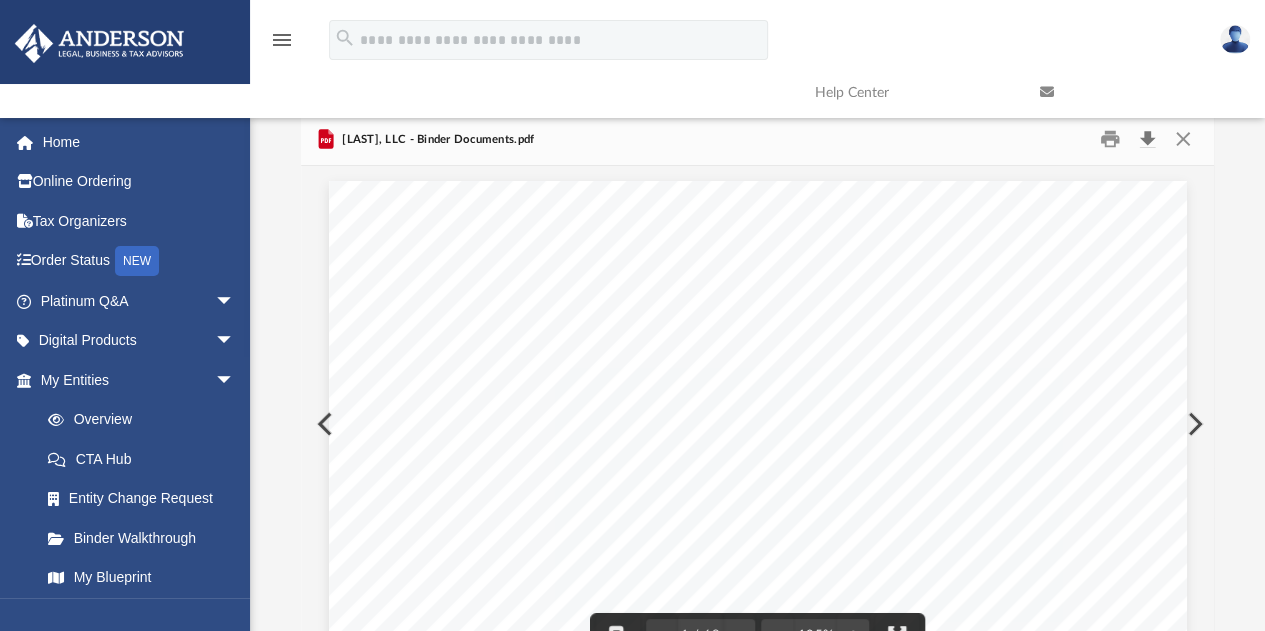 click at bounding box center (1147, 139) 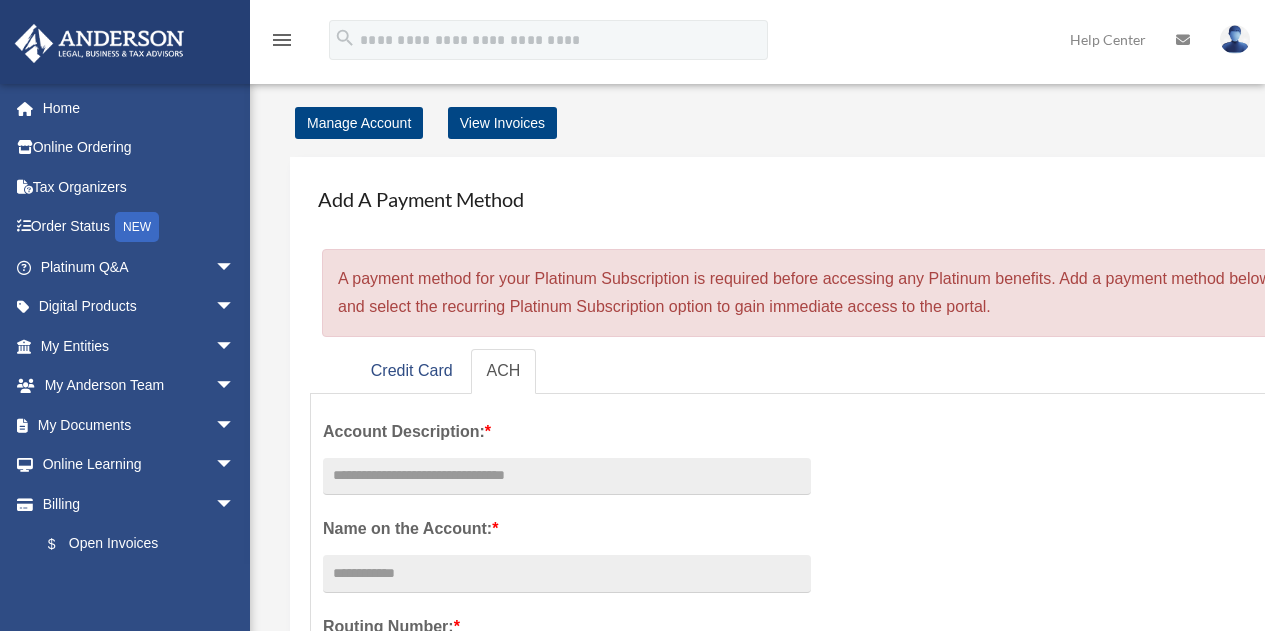 scroll, scrollTop: 0, scrollLeft: 0, axis: both 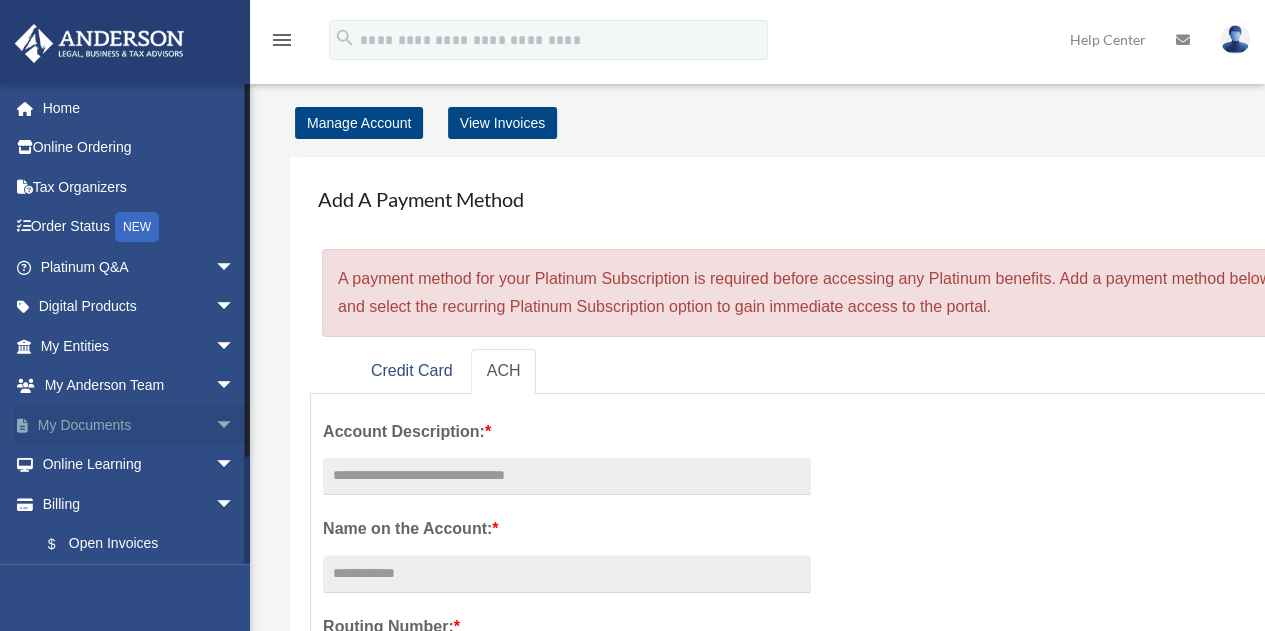 click on "arrow_drop_down" at bounding box center (235, 425) 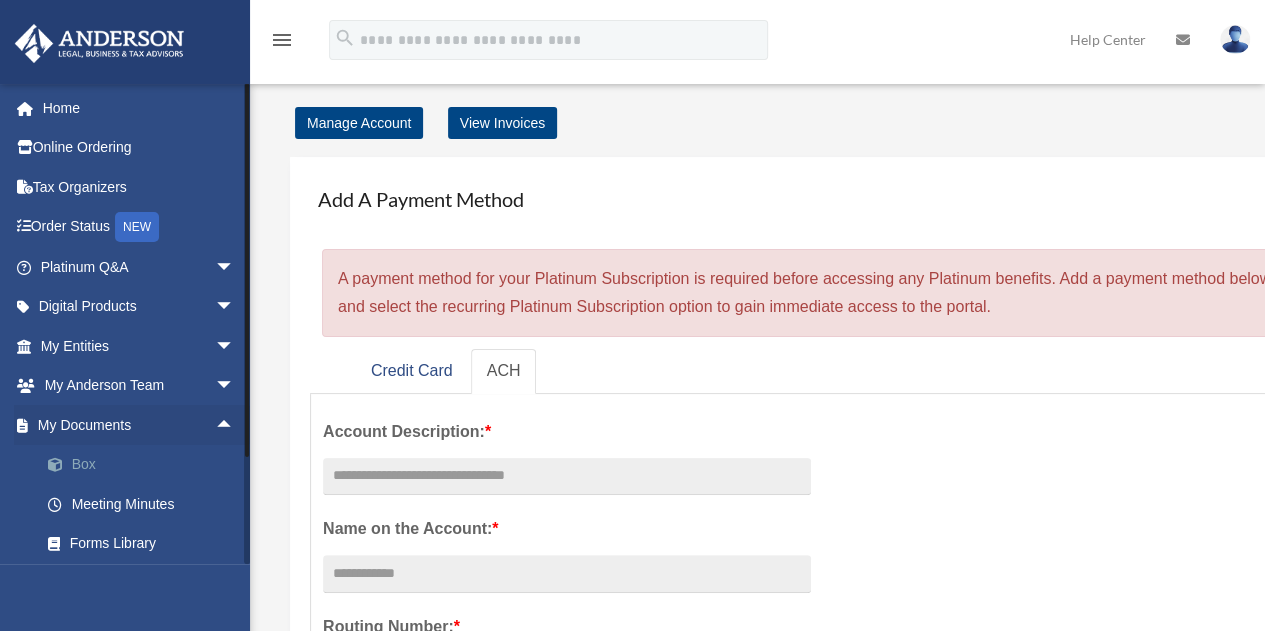 click on "Box" at bounding box center [146, 465] 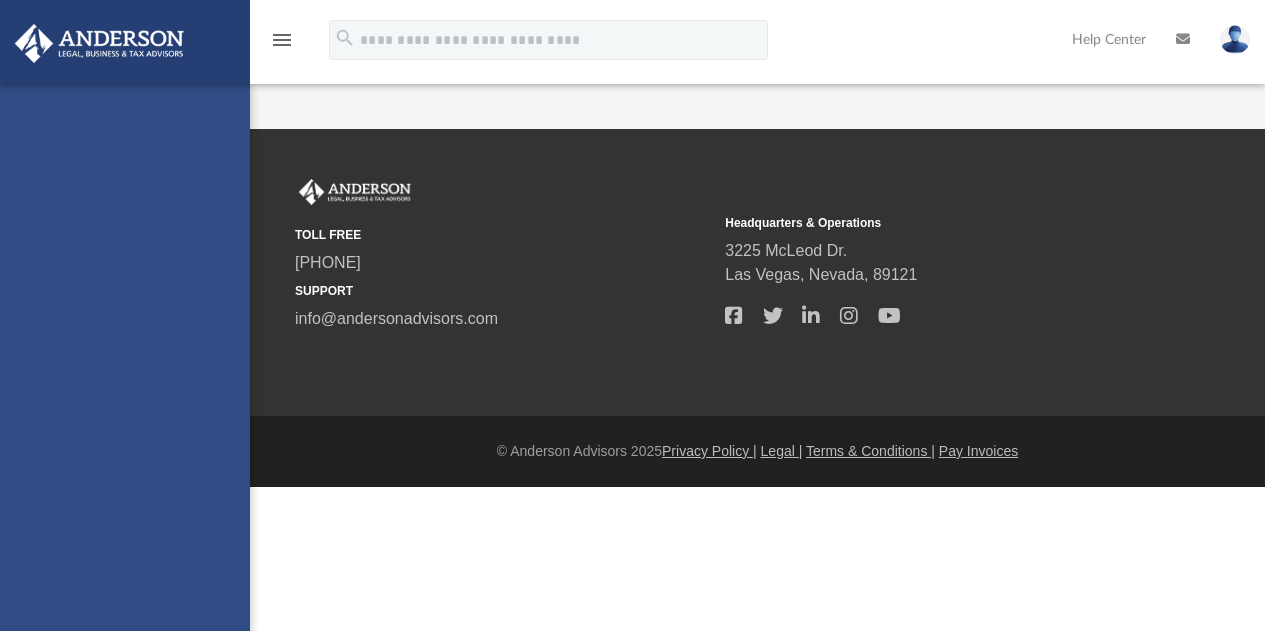scroll, scrollTop: 0, scrollLeft: 0, axis: both 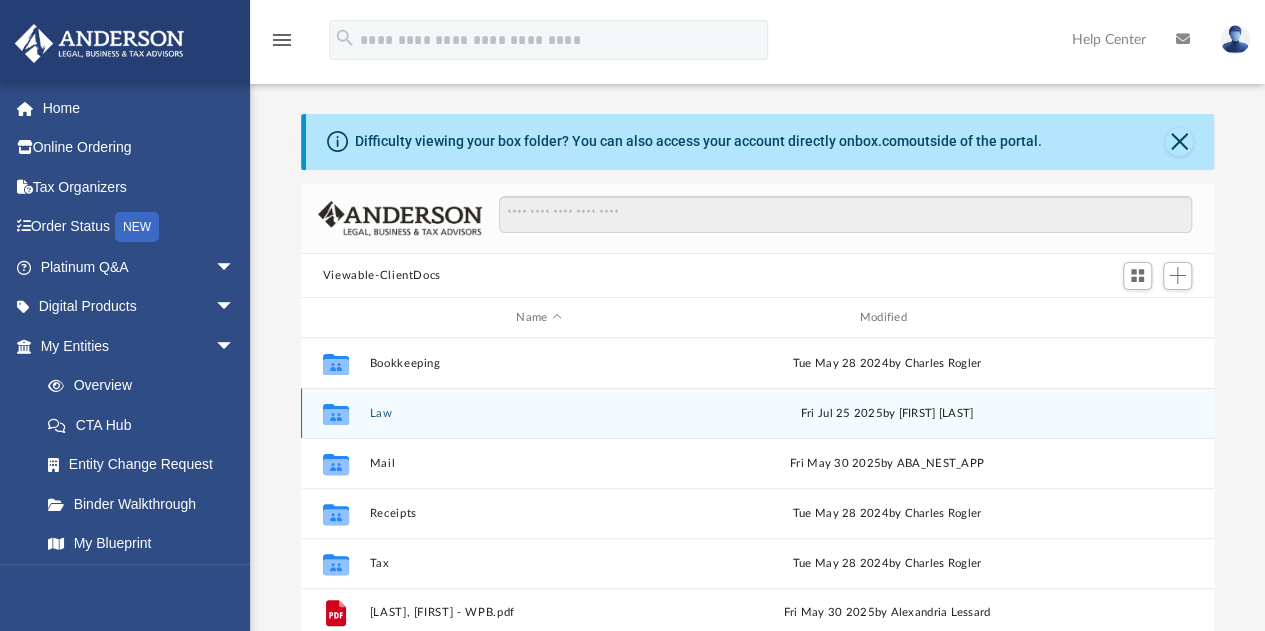 click 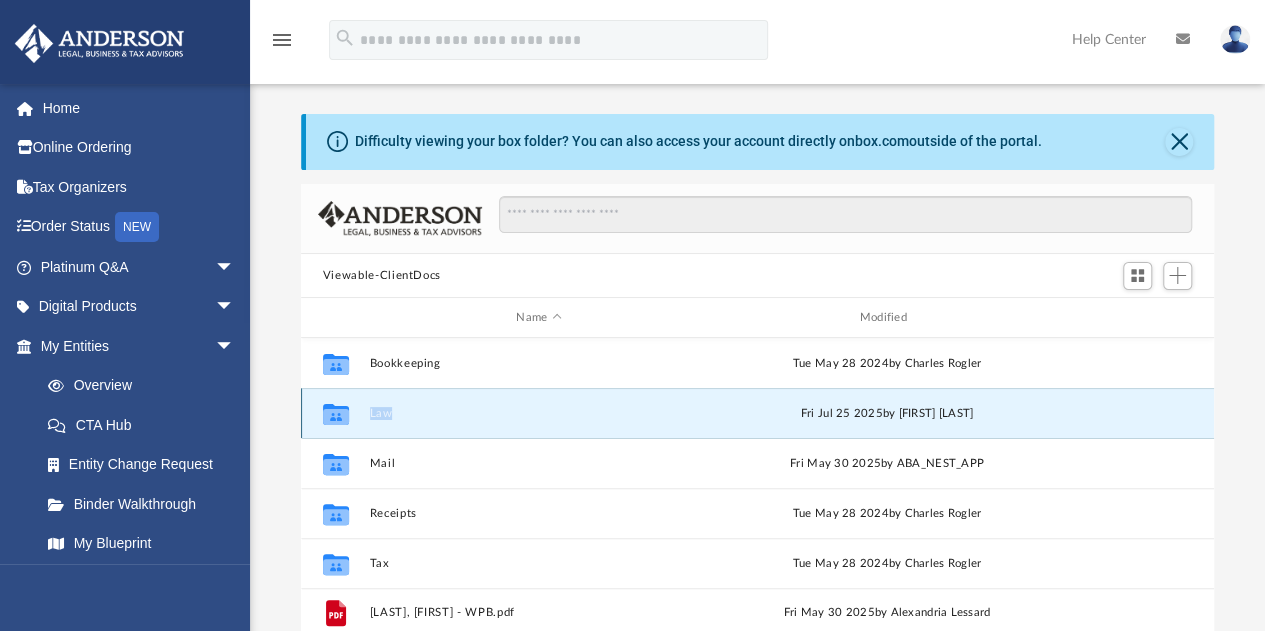 click 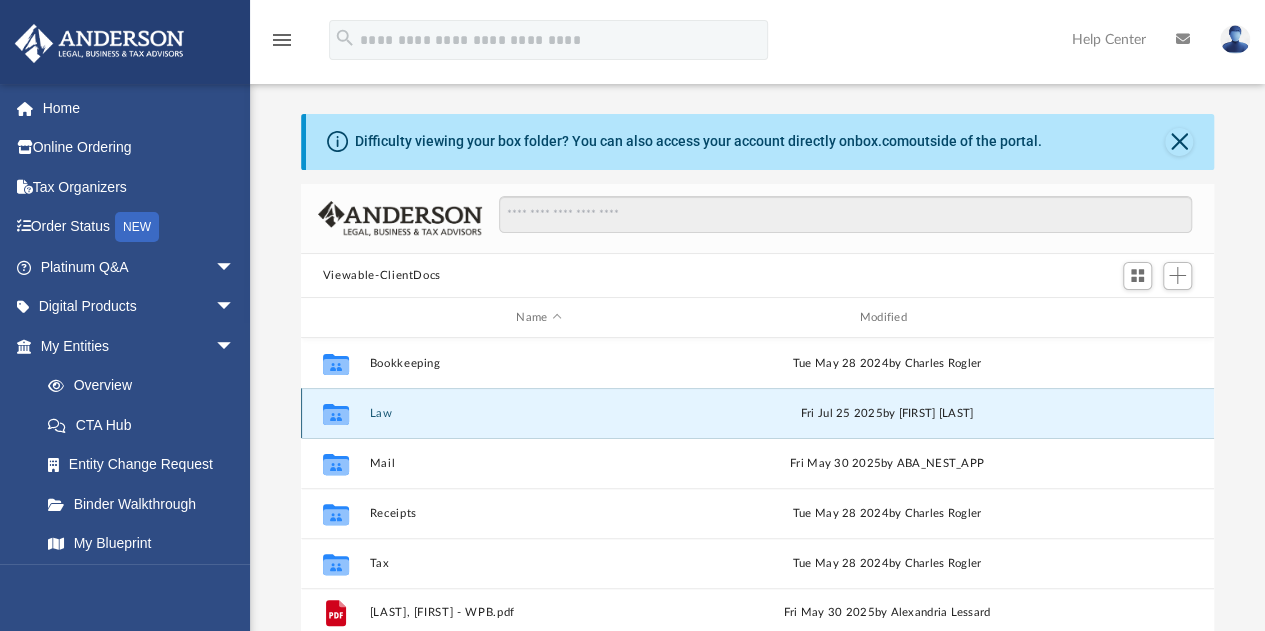 click 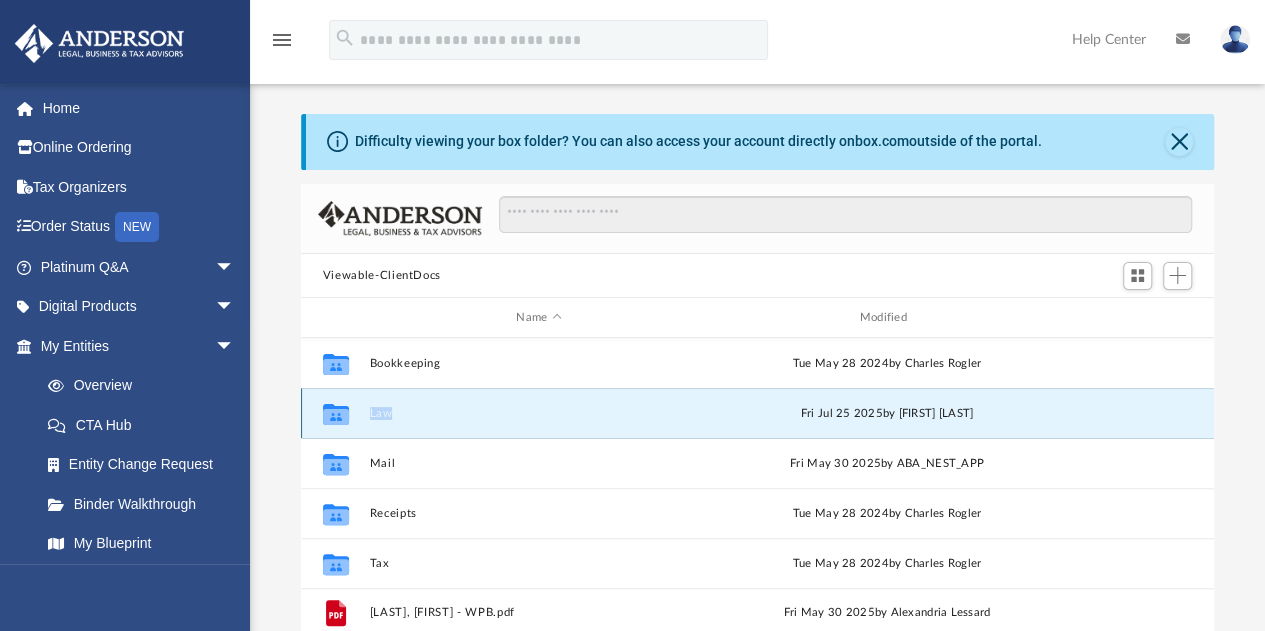 click 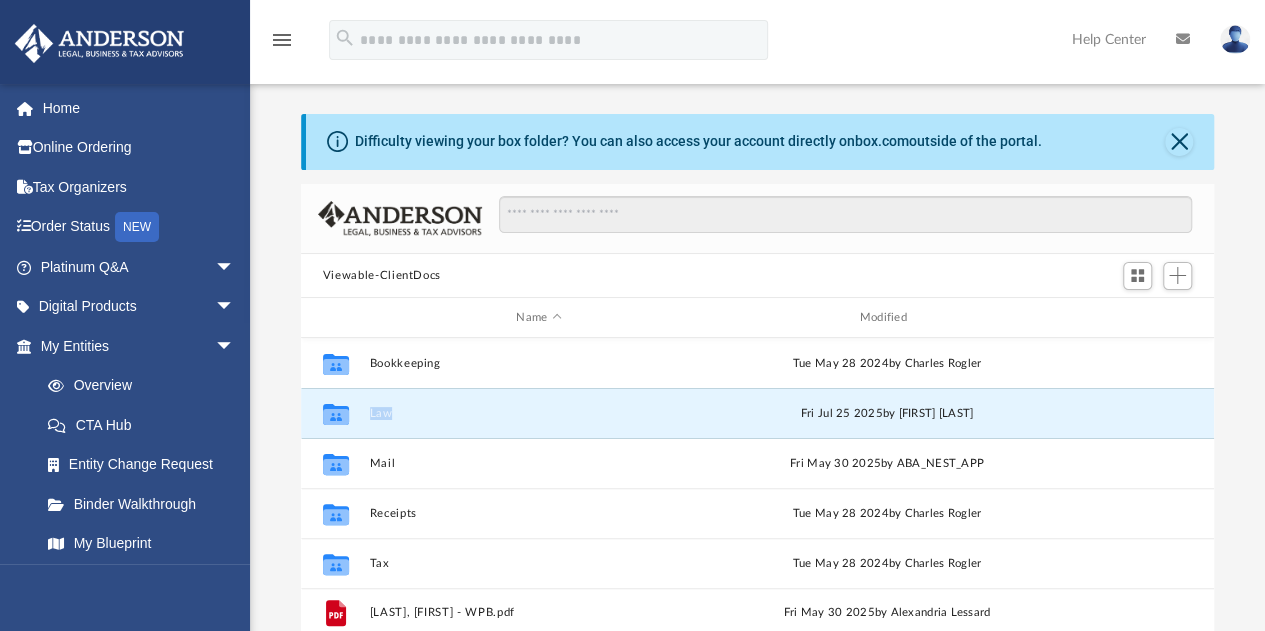 click on "Viewable-ClientDocs" at bounding box center [382, 276] 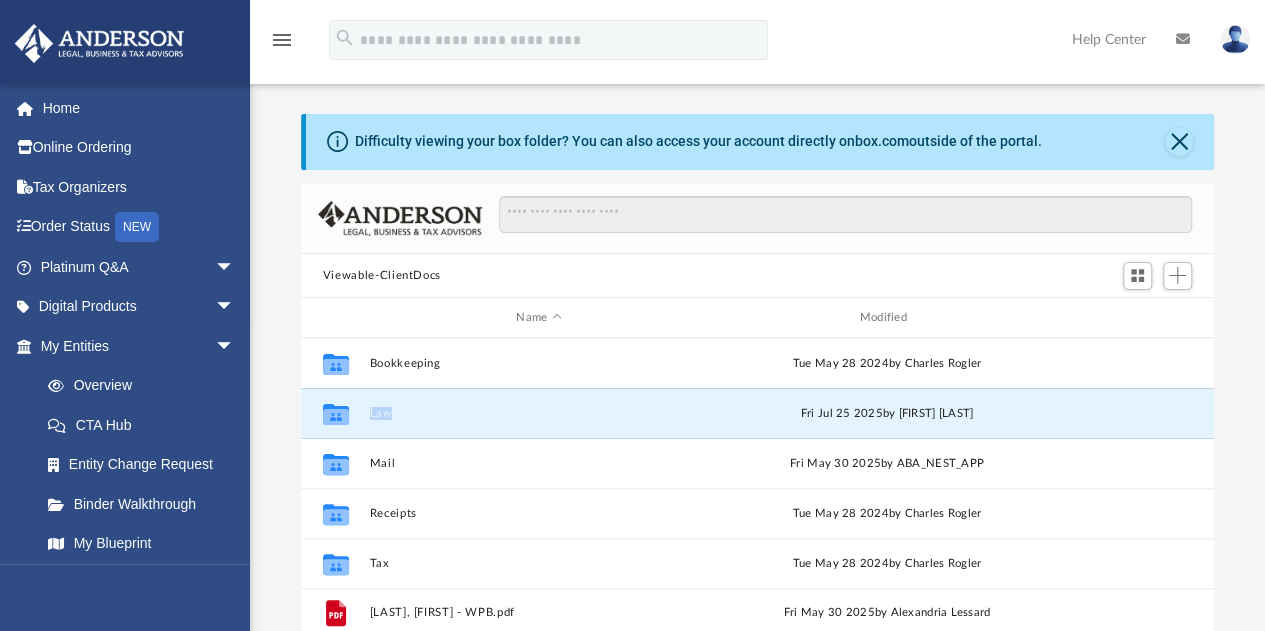 click on "Viewable-ClientDocs" at bounding box center (382, 276) 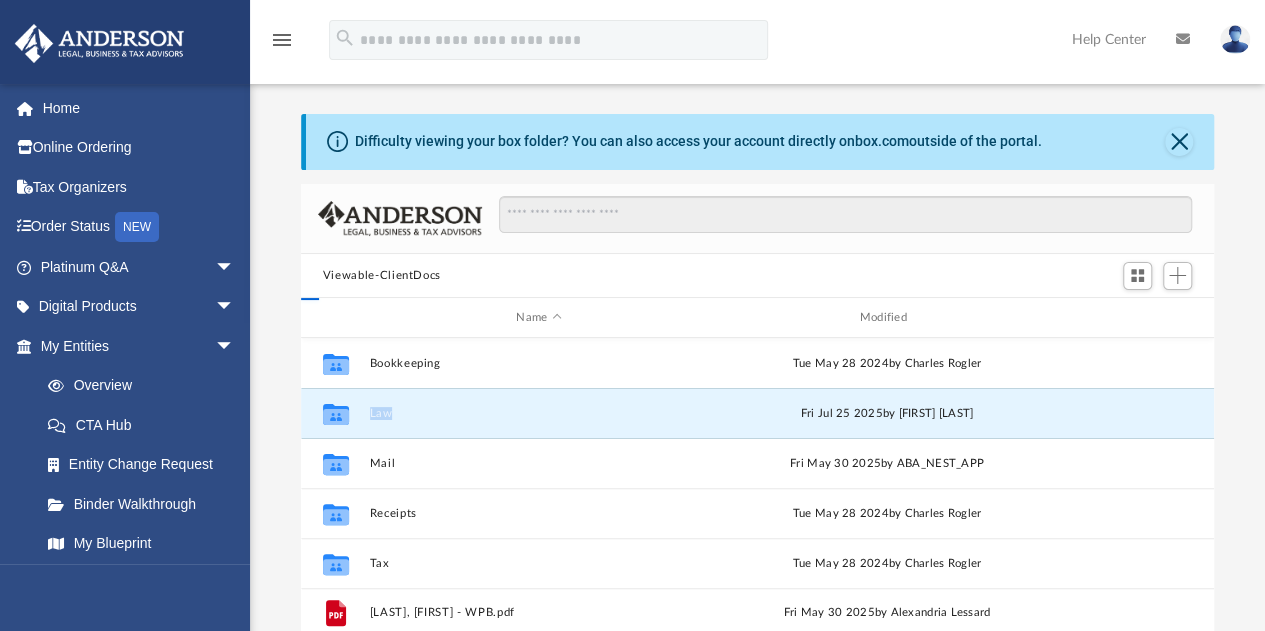 click on "Viewable-ClientDocs" at bounding box center [382, 276] 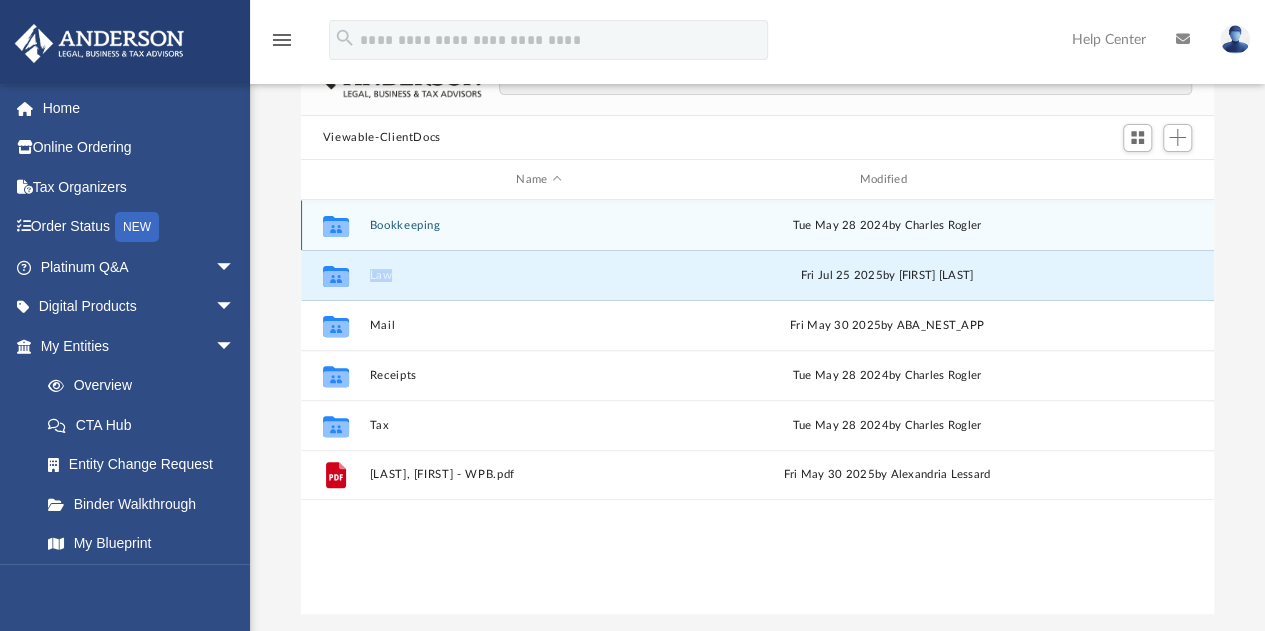 scroll, scrollTop: 139, scrollLeft: 0, axis: vertical 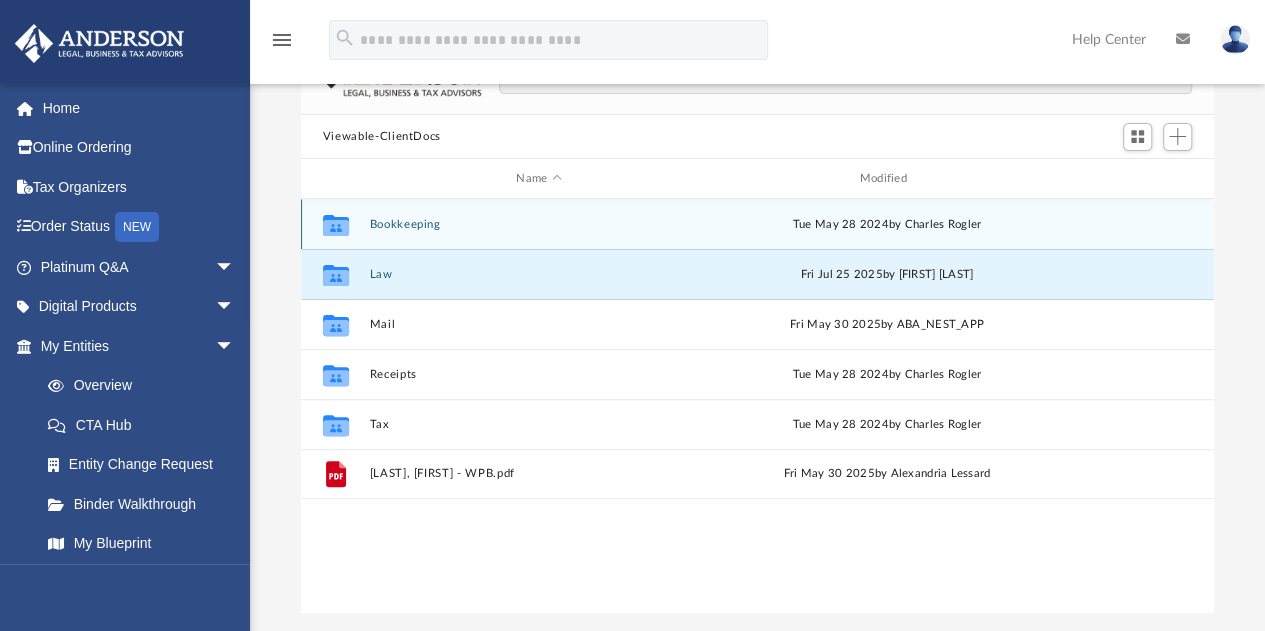 click 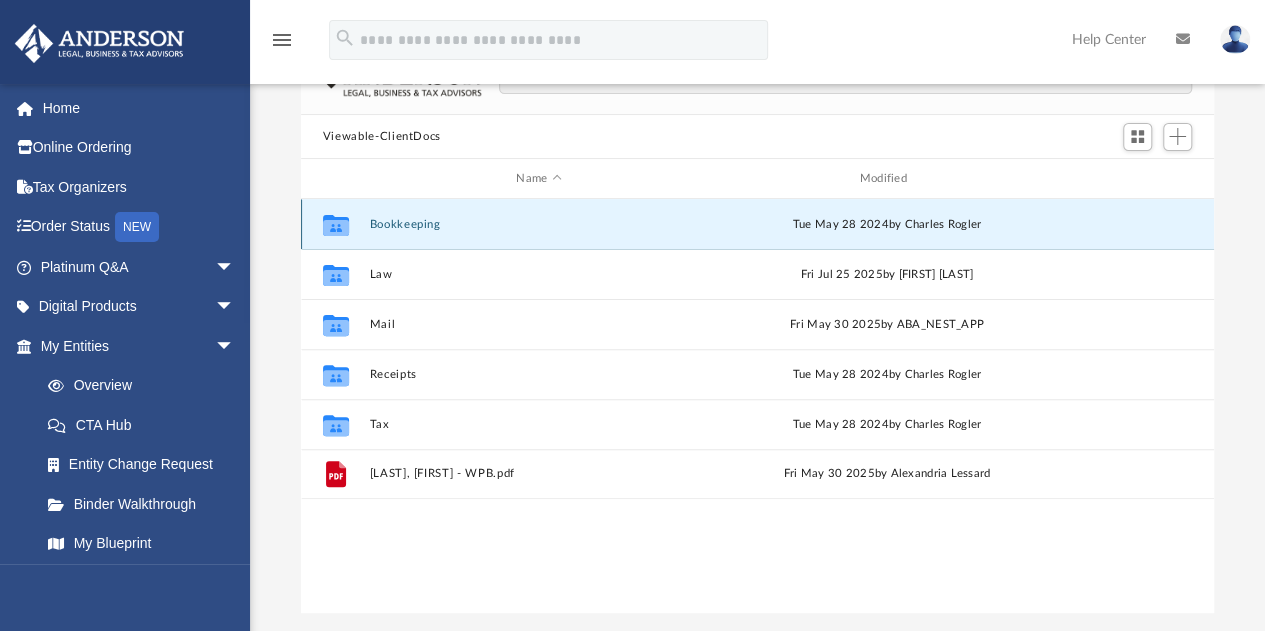 click on "Bookkeeping" at bounding box center [538, 224] 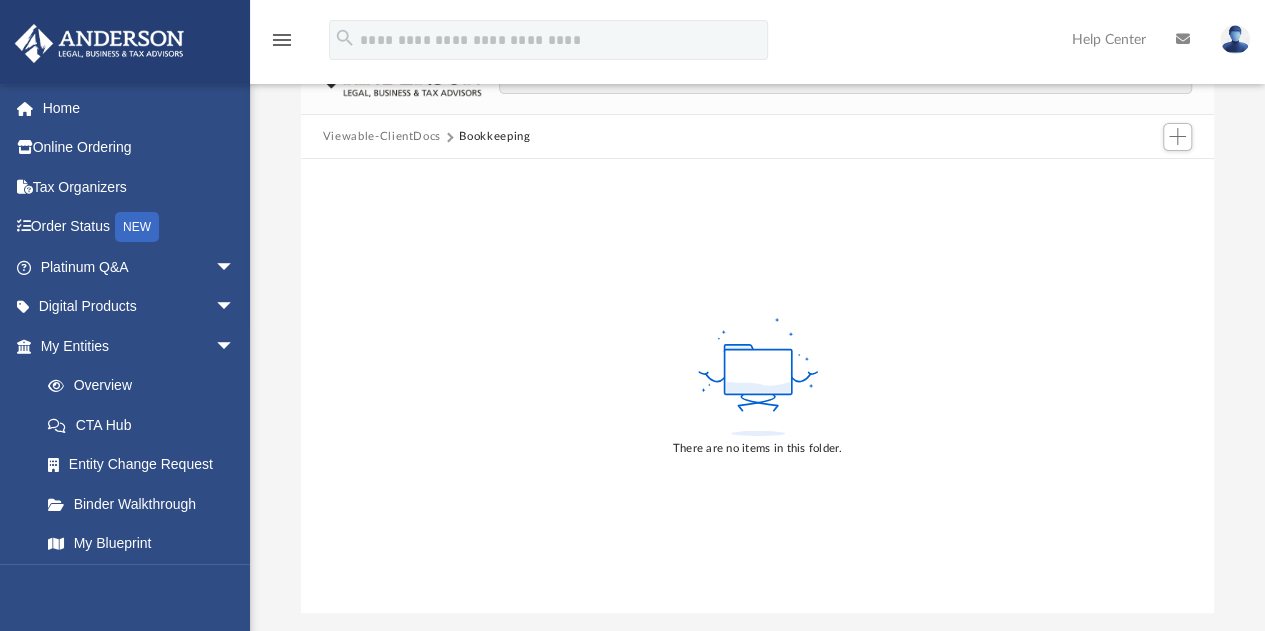 click on "Viewable-ClientDocs" at bounding box center (382, 137) 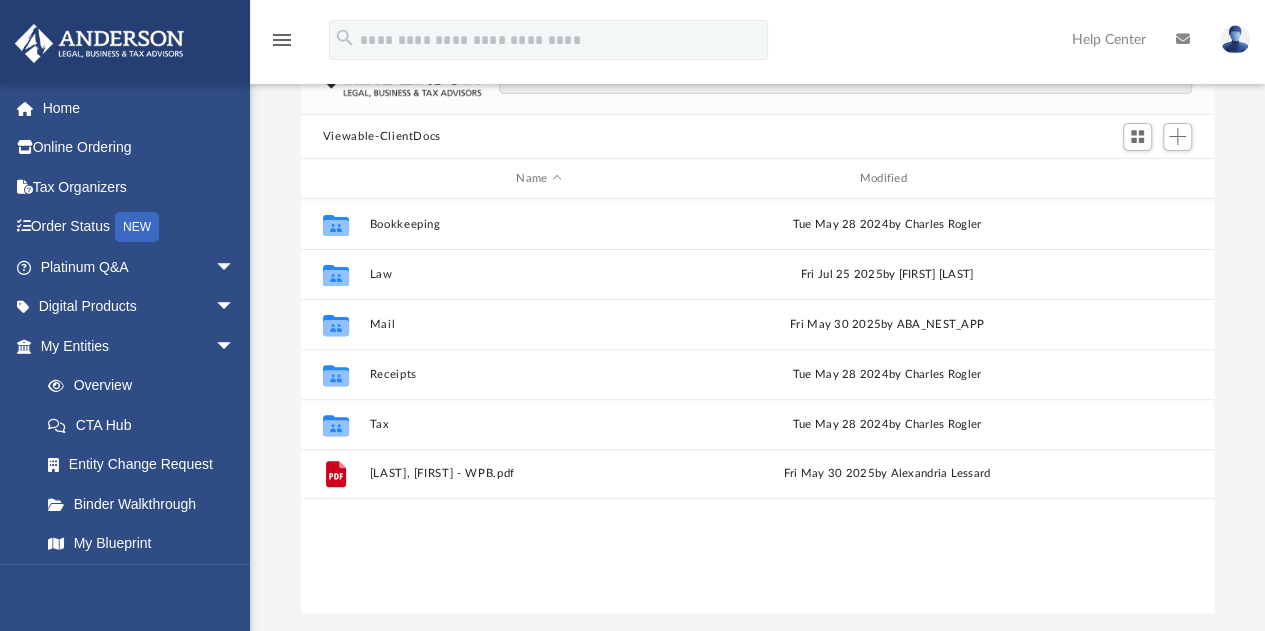 scroll, scrollTop: 16, scrollLeft: 16, axis: both 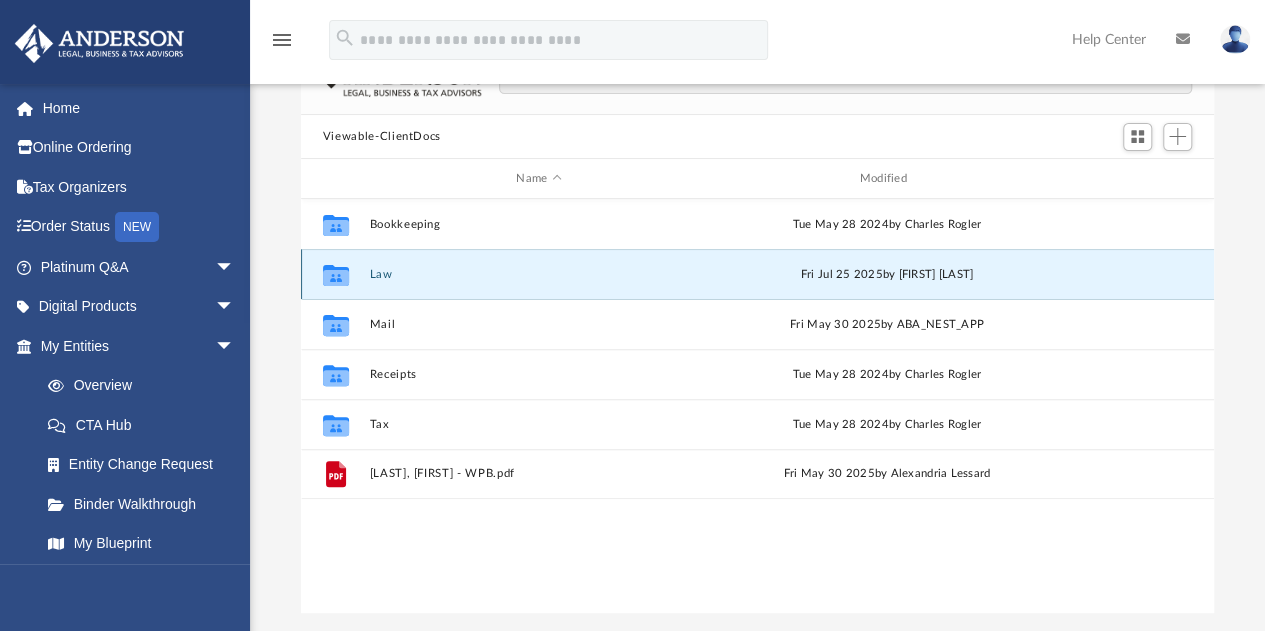 click on "Law" at bounding box center (538, 274) 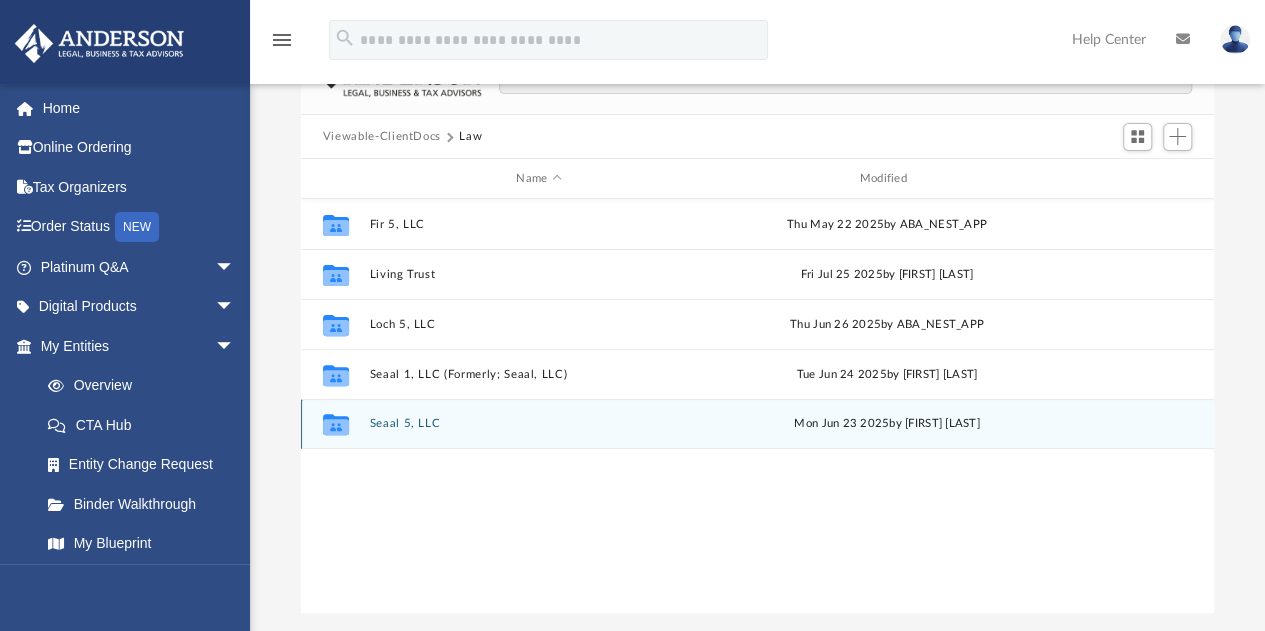 click on "Seaal 5, LLC" at bounding box center (538, 424) 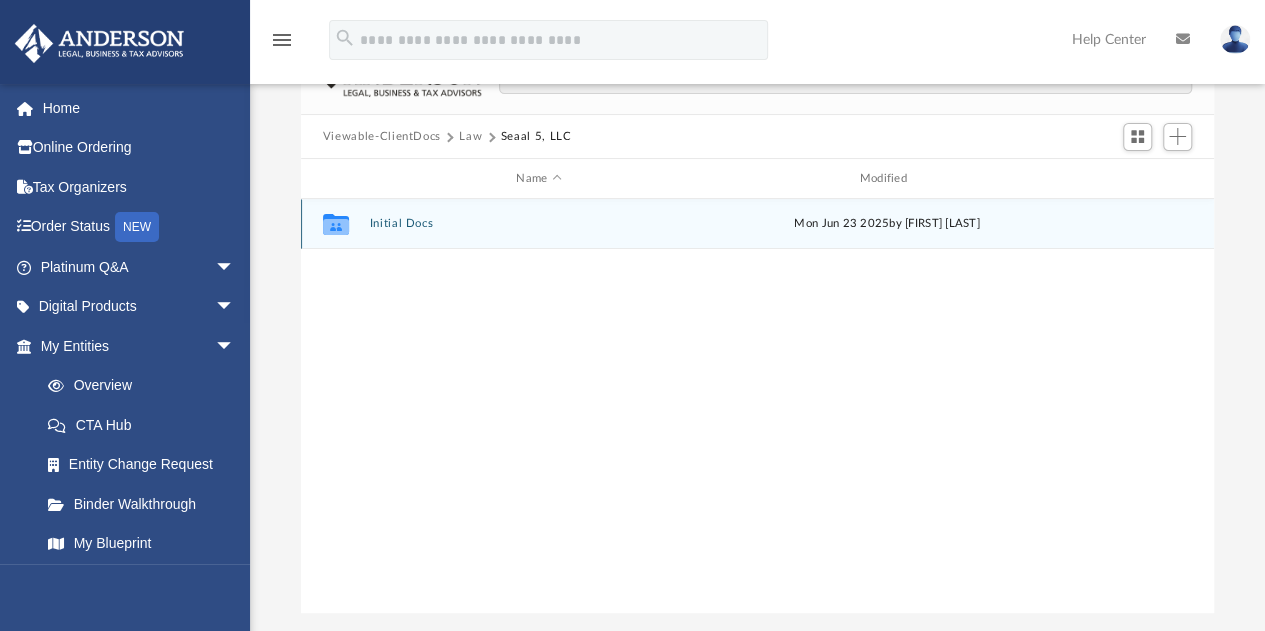 click on "Initial Docs" at bounding box center [538, 224] 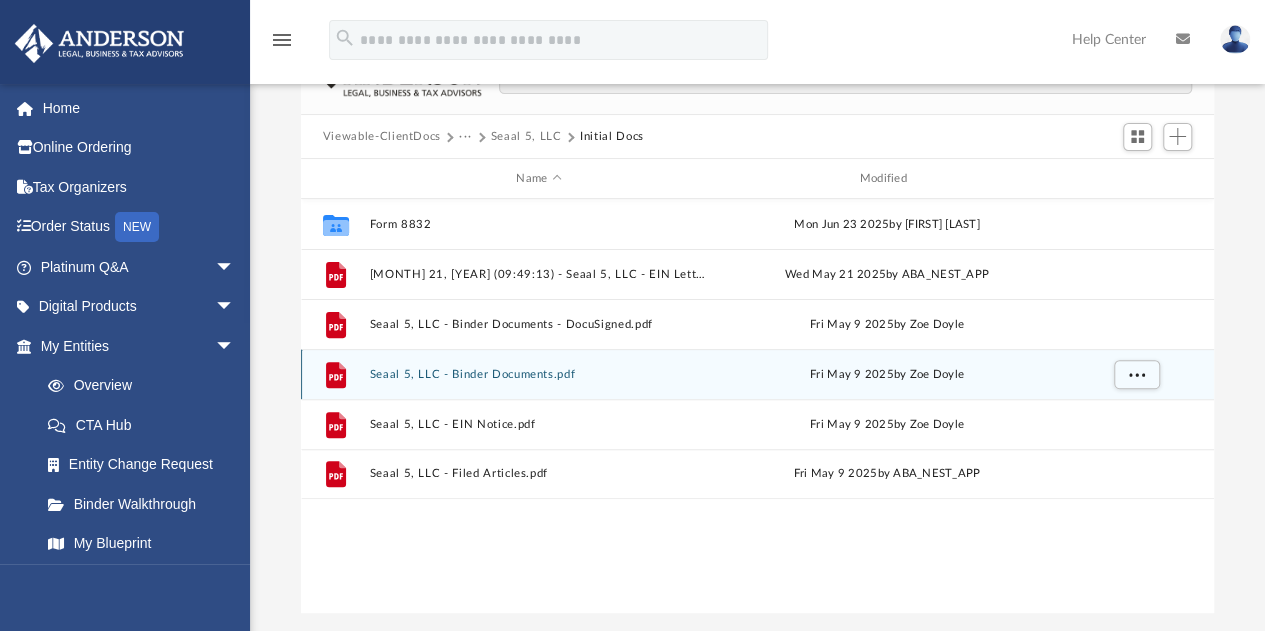 click on "Seaal 5, LLC - Binder Documents.pdf" at bounding box center [538, 374] 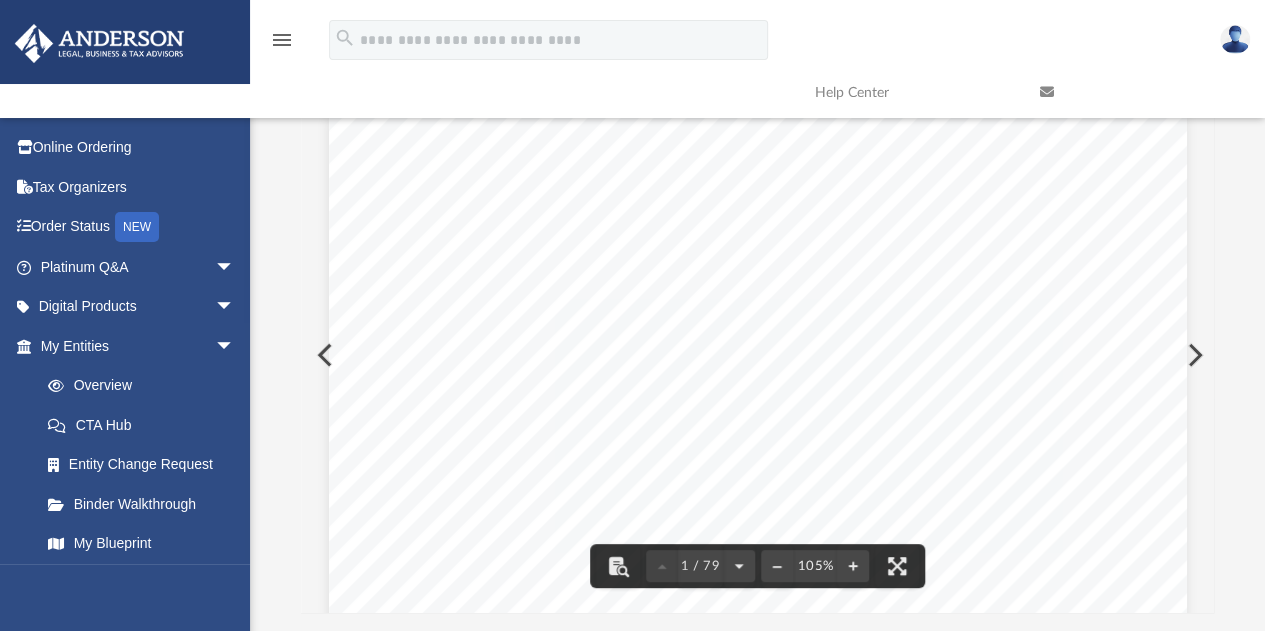 scroll, scrollTop: 0, scrollLeft: 0, axis: both 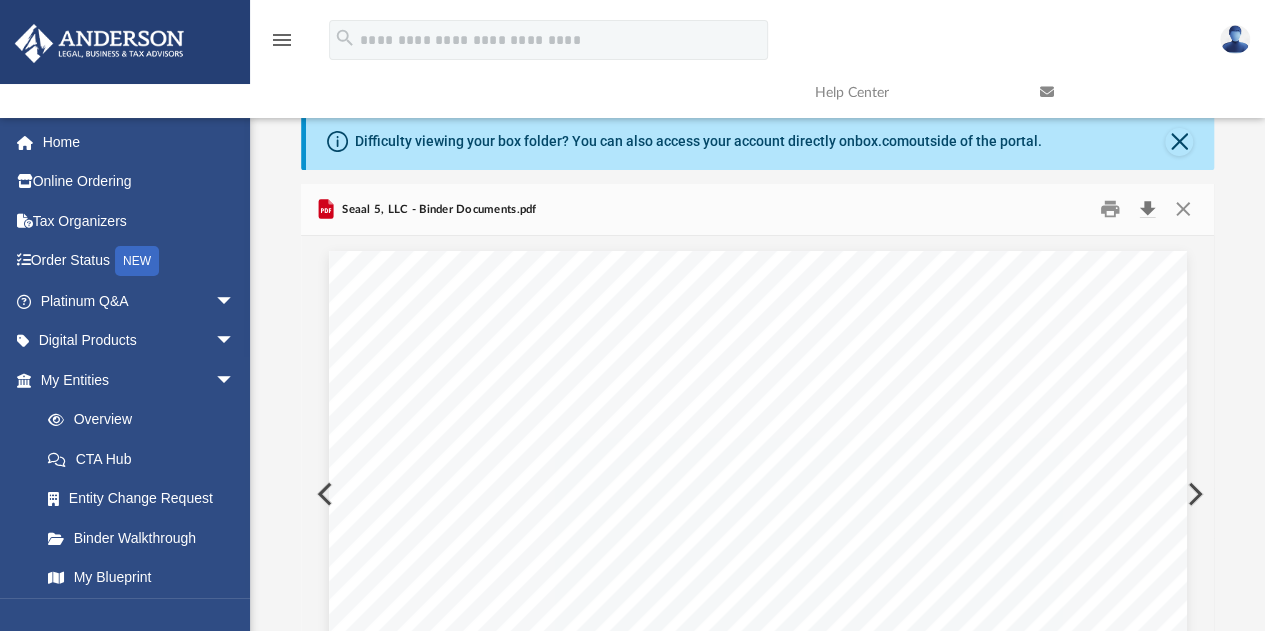 click at bounding box center (1147, 209) 